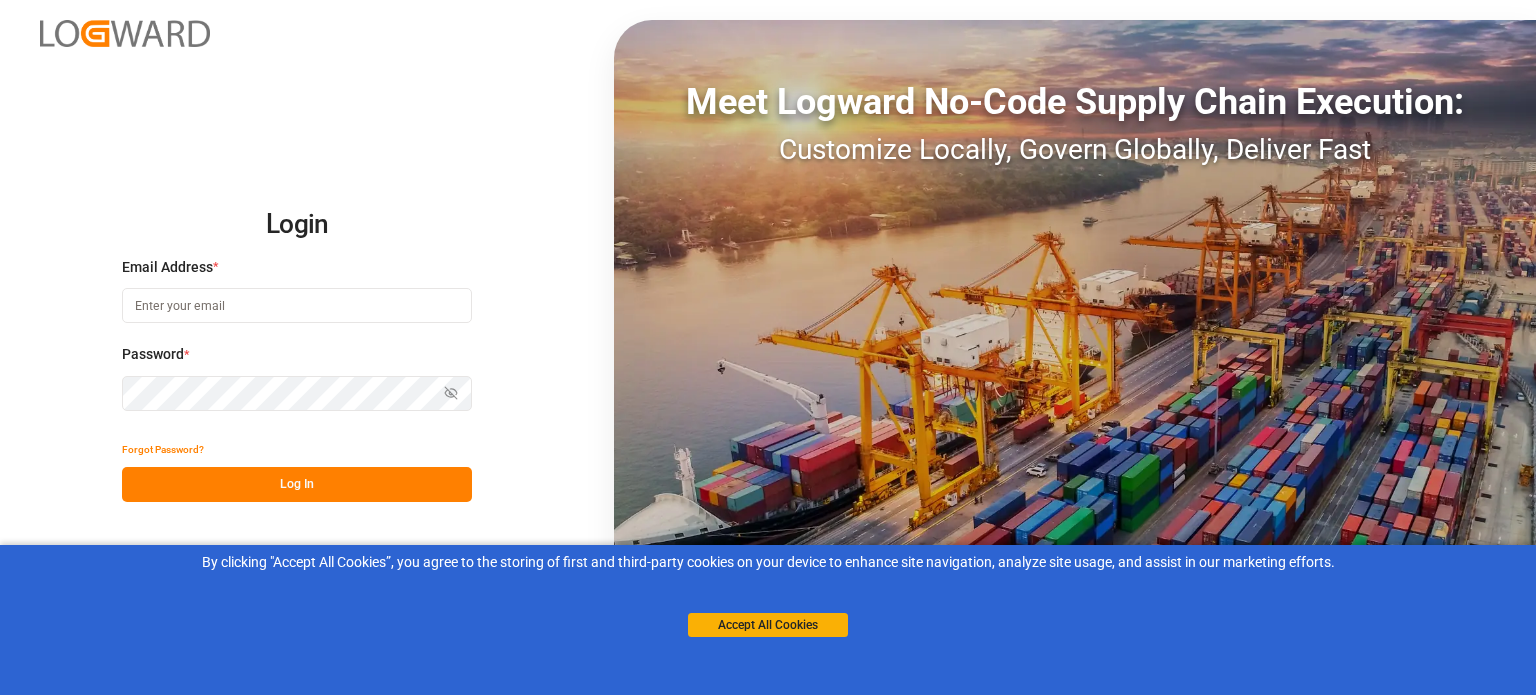 scroll, scrollTop: 0, scrollLeft: 0, axis: both 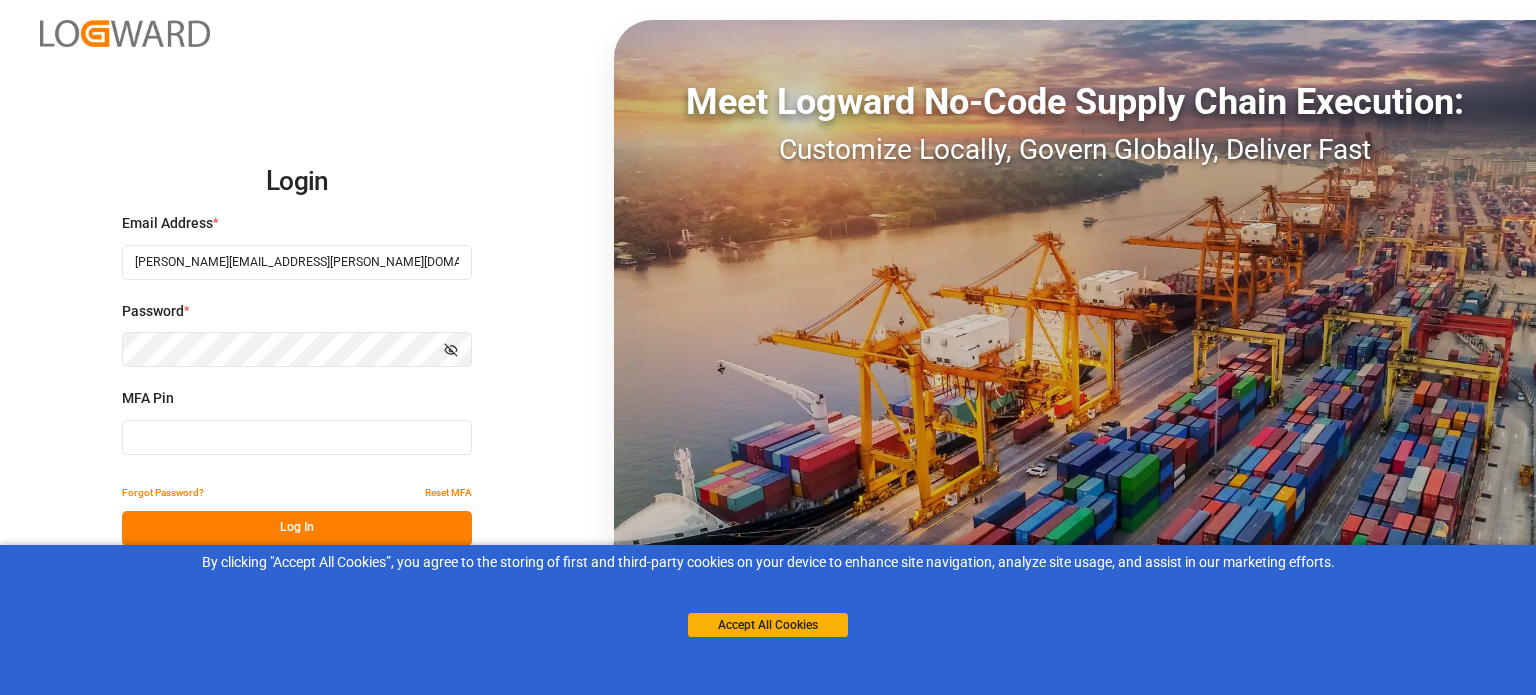 type on "617890" 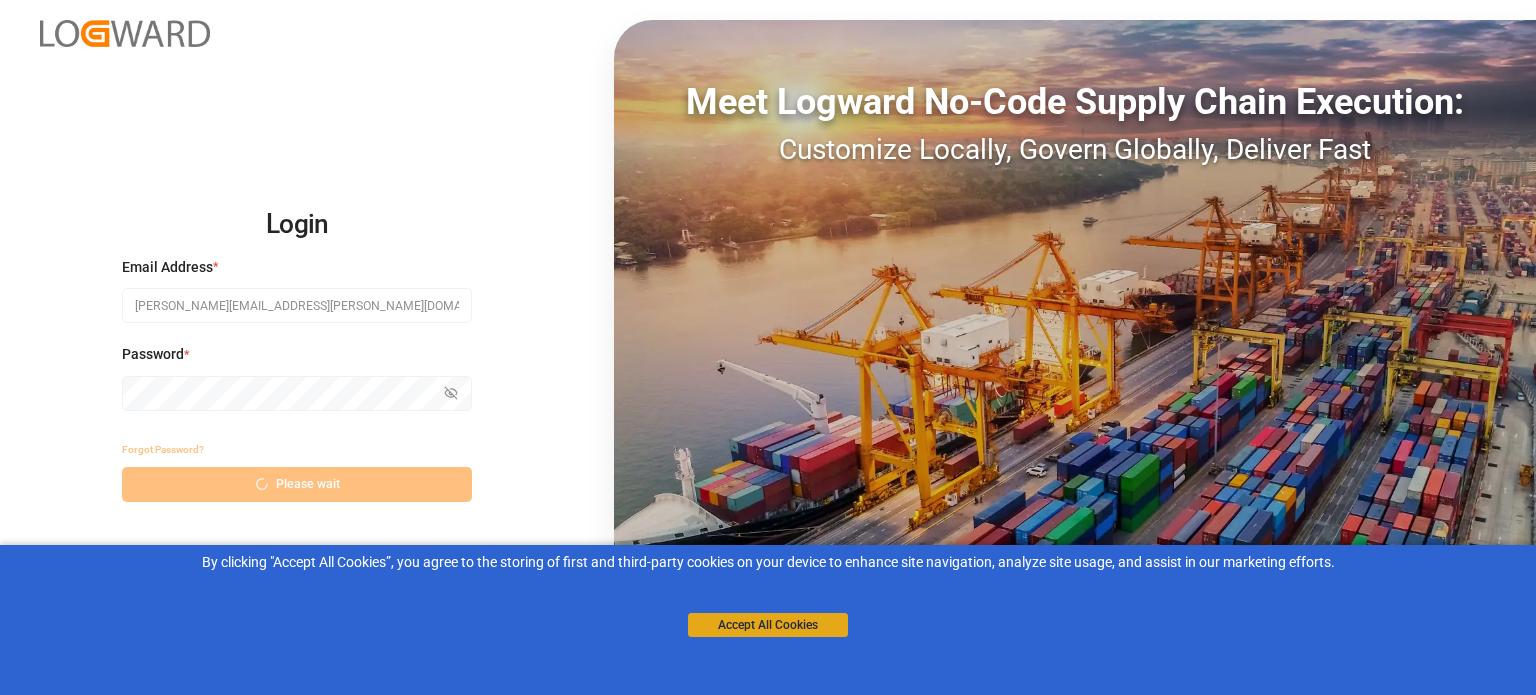 click on "Accept All Cookies" at bounding box center [768, 625] 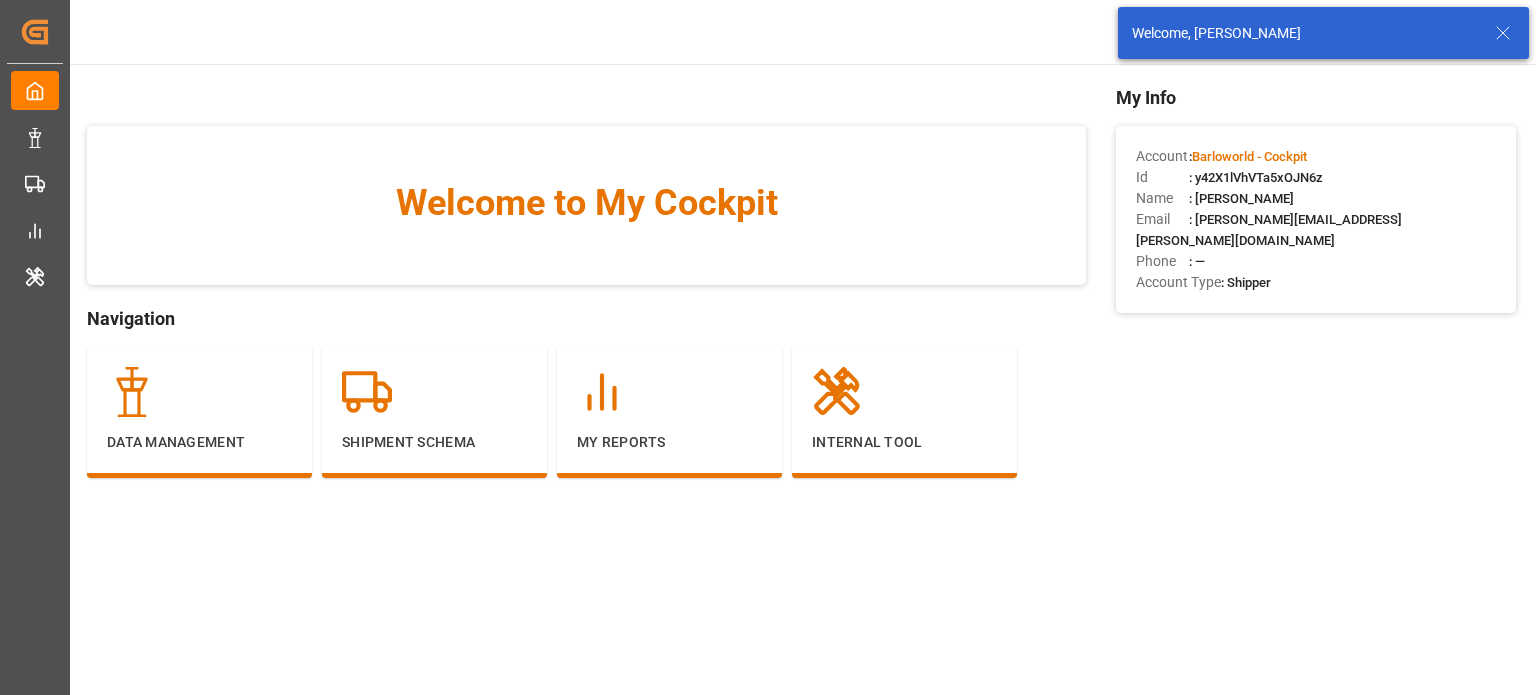 click 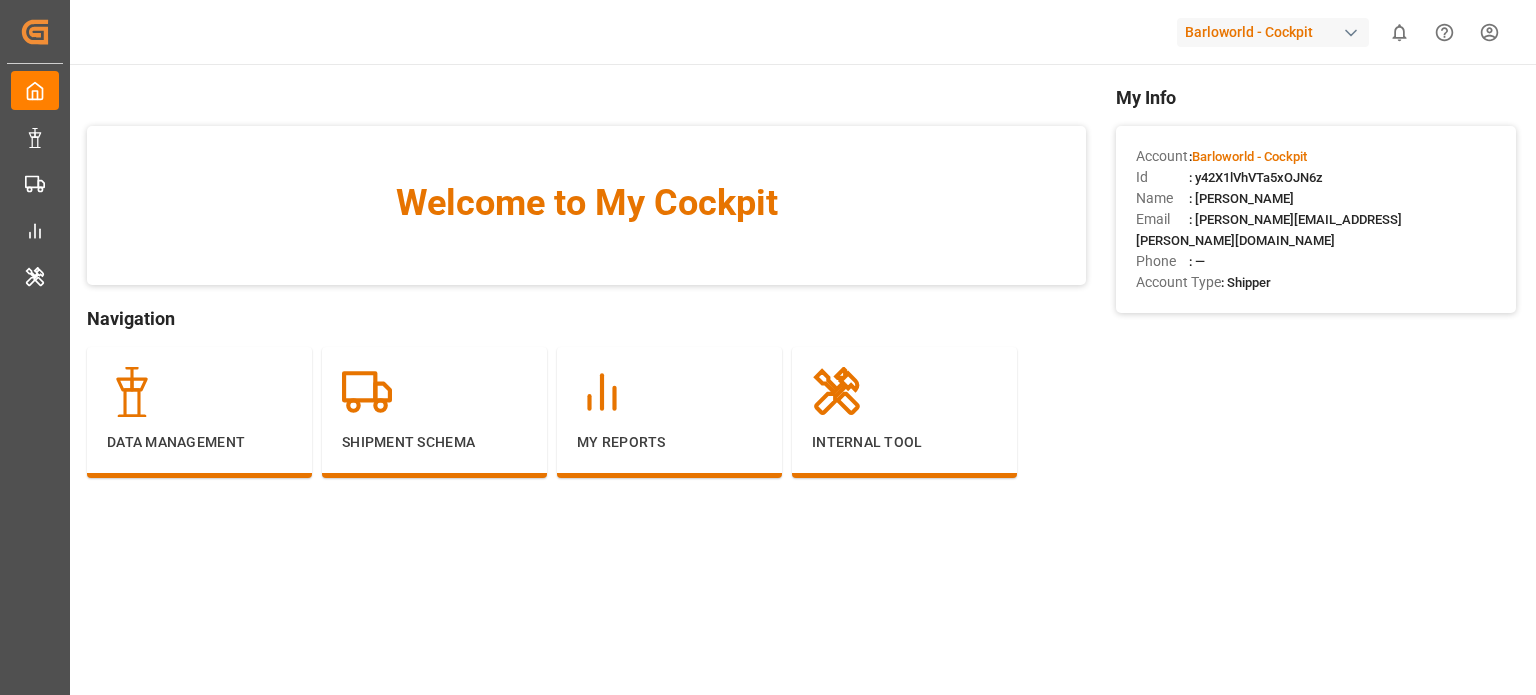 click on "Created by potrace 1.15, written by [PERSON_NAME] [DATE]-[DATE] Created by potrace 1.15, written by [PERSON_NAME] [DATE]-[DATE] My Cockpit My Cockpit Data Management Data Management Shipment Schema Shipment Schema My Reports My Reports Internal Tool Internal Tool Back to main menu Barloworld - Cockpit 0 Notifications Only show unread All Mark all categories read No notifications Welcome to My Cockpit Navigation Data Management Shipment Schema My Reports Internal Tool My Info Account  :  Barloworld - Cockpit Id  : y42X1lVhVTa5xOJN6z Name  : [PERSON_NAME]  Email  : [PERSON_NAME][EMAIL_ADDRESS][PERSON_NAME][DOMAIN_NAME] Phone  : — Account Type  : Shipper ©  2025  Logward. All rights reserved. Version [DATE] Company Home About Us Partnerships Get in Touch Legal Imprint Privacy Policy Contact [EMAIL_ADDRESS][DOMAIN_NAME] +49 40 239 692 540 [STREET_ADDRESS] Click here to exit role preview. Accept All Cookies Profile Account Settings Downloads Tasks Activity My Links Users & Roles Log out" at bounding box center (768, 347) 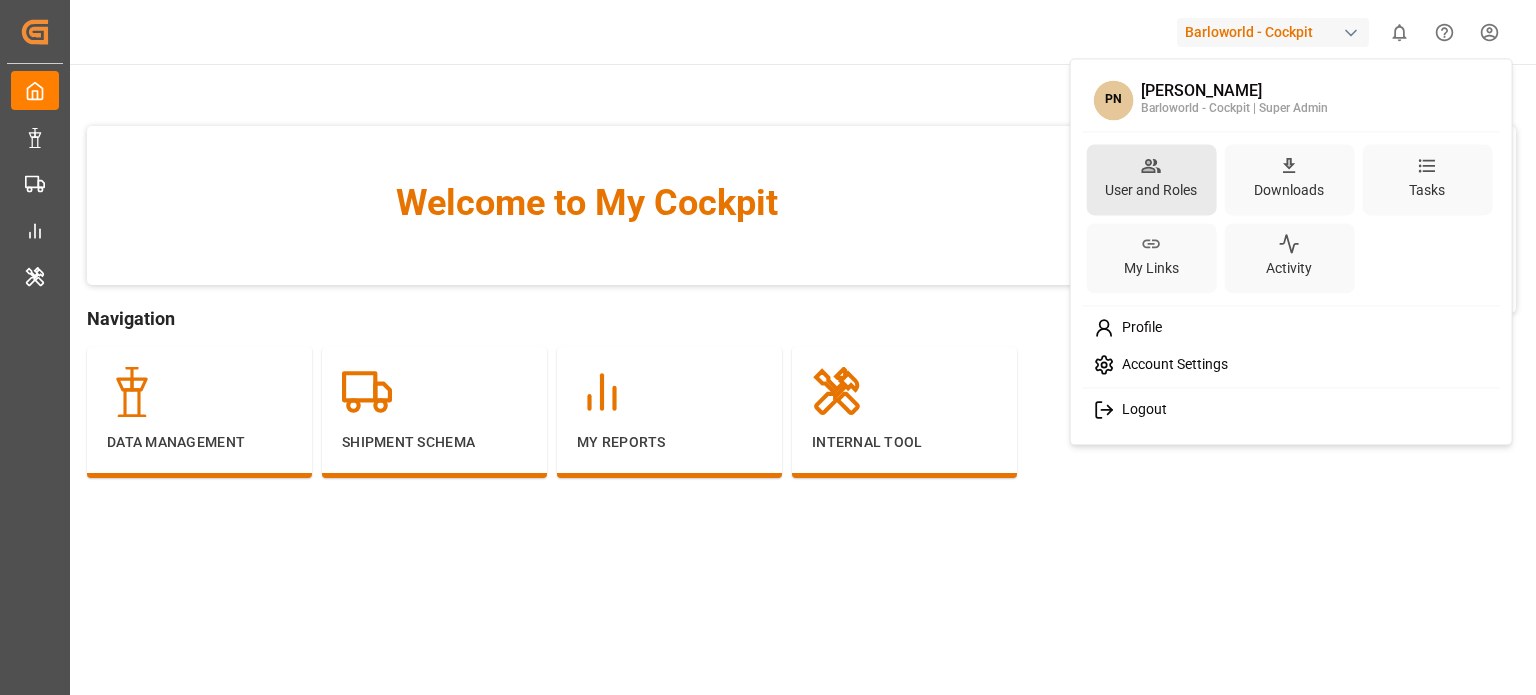 click on "User and Roles" at bounding box center (1151, 190) 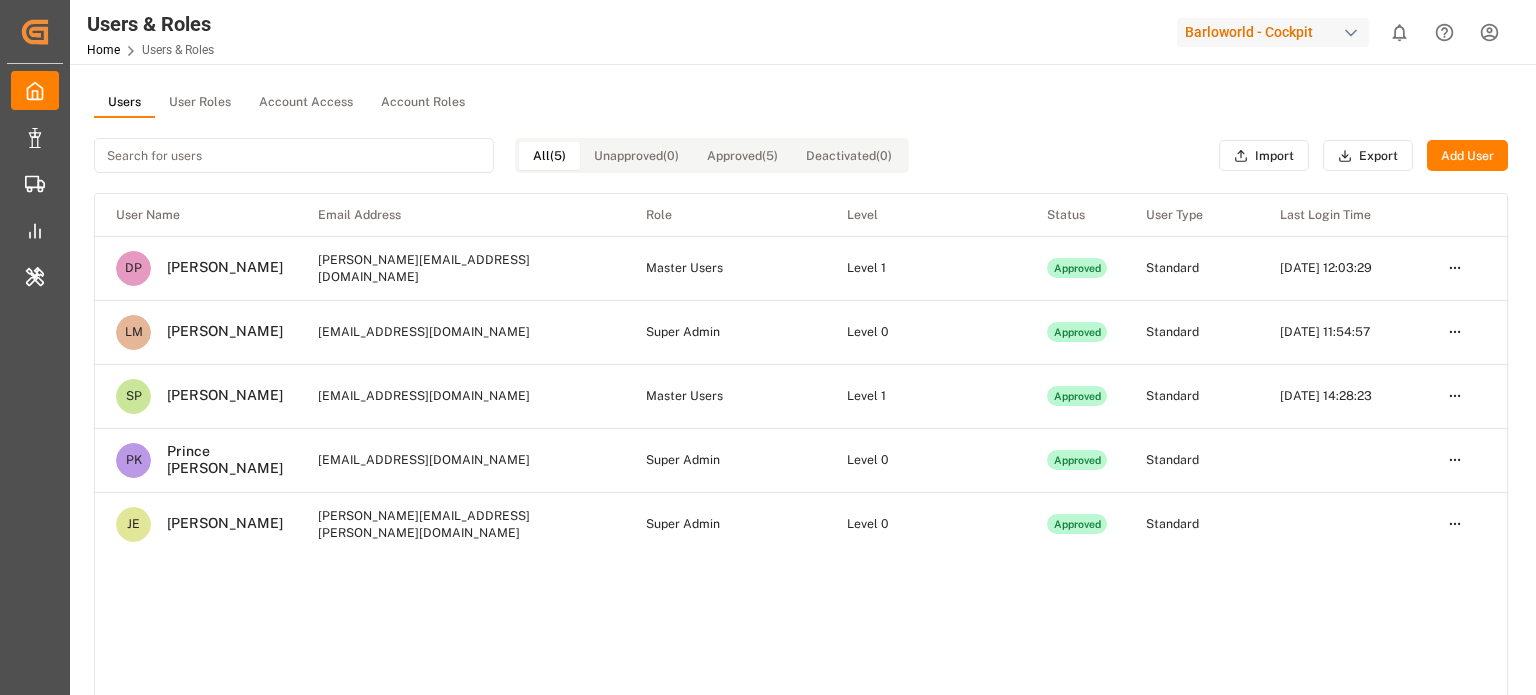 click on "User Roles" at bounding box center (200, 103) 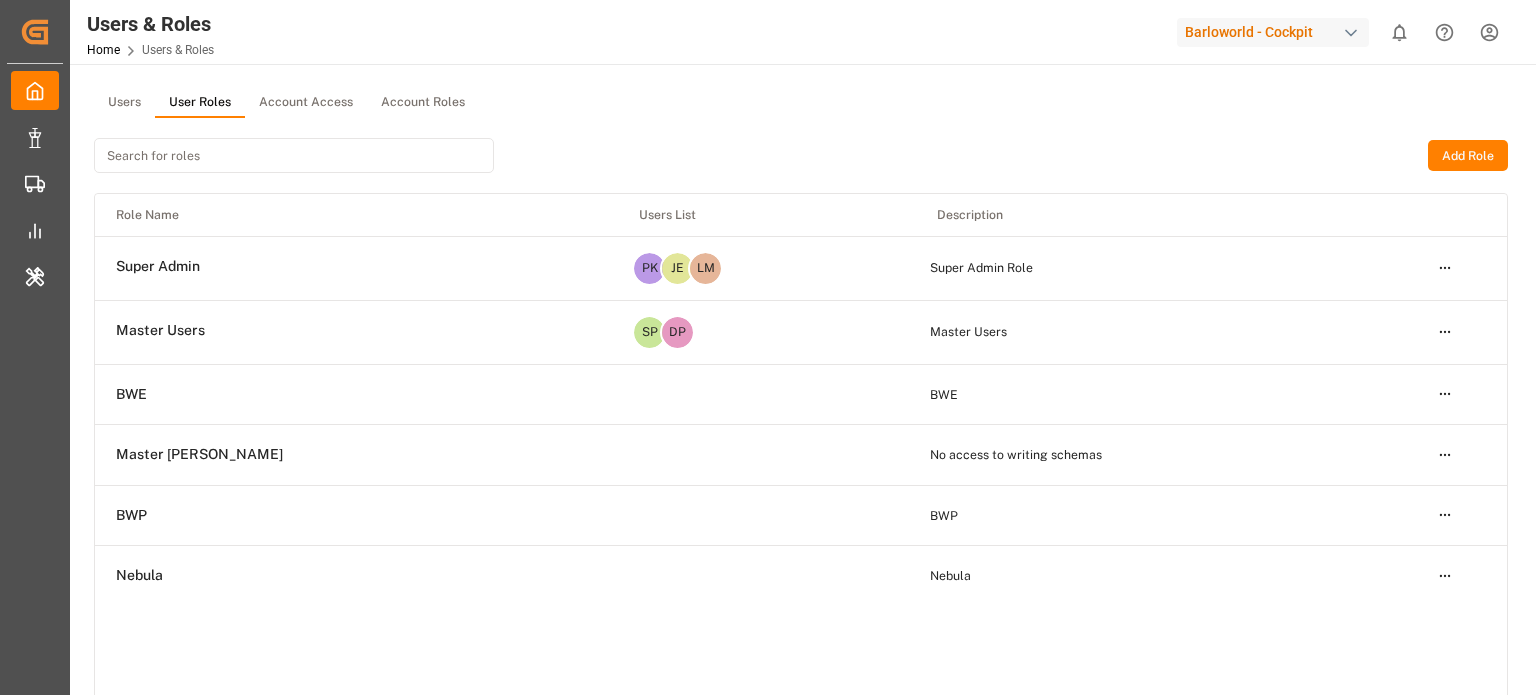 scroll, scrollTop: 0, scrollLeft: 0, axis: both 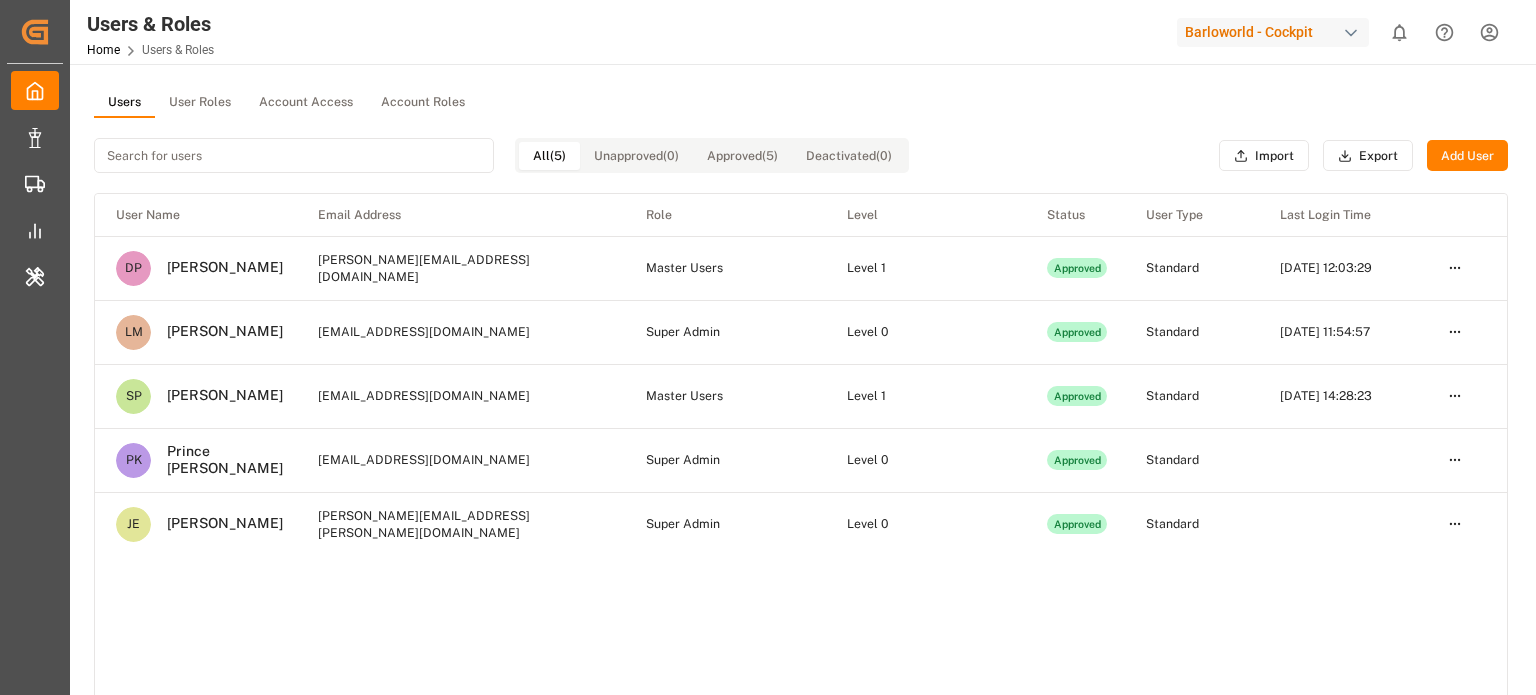 click on "User Roles" at bounding box center [200, 103] 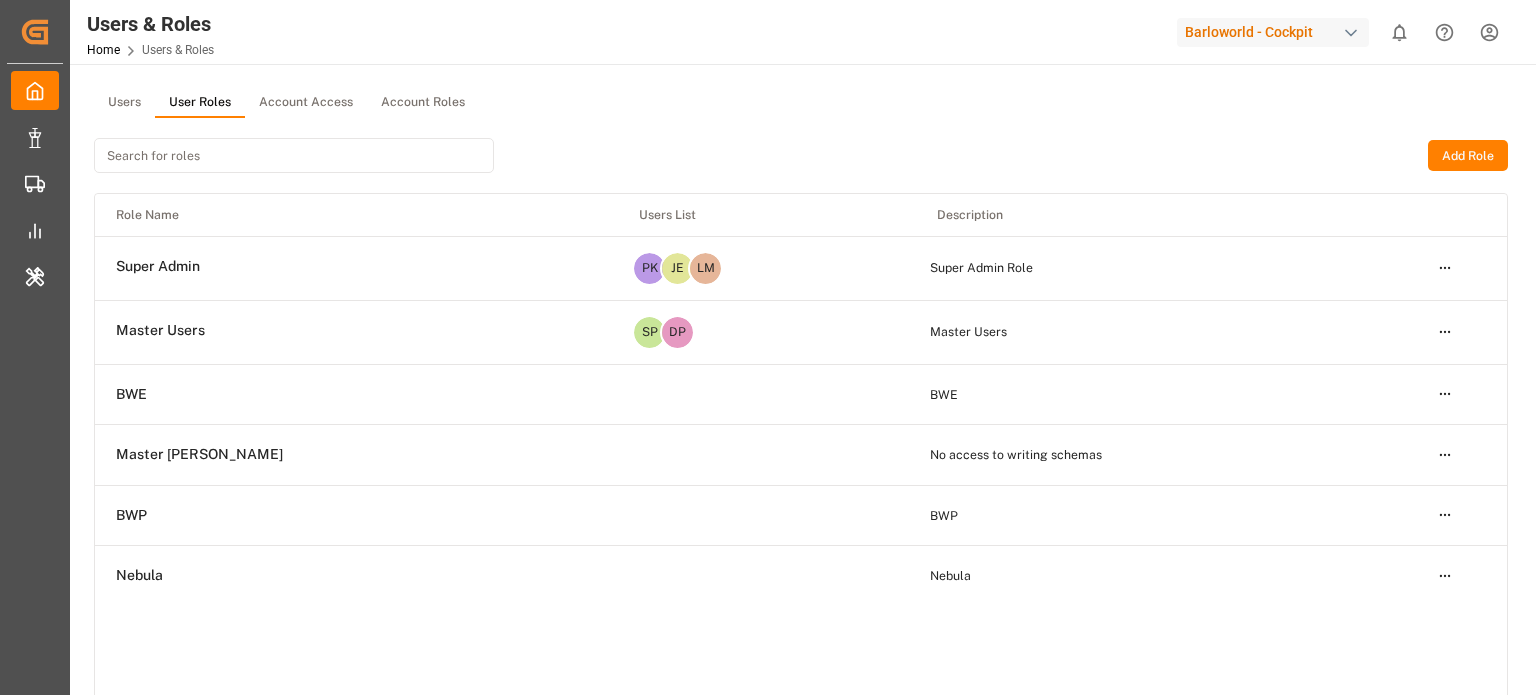 click on "Created by potrace 1.15, written by [PERSON_NAME] [DATE]-[DATE] Created by potrace 1.15, written by [PERSON_NAME] [DATE]-[DATE] My Cockpit My Cockpit Data Management Data Management Shipment Schema Shipment Schema My Reports My Reports Internal Tool Internal Tool Back to main menu Users & Roles Home Users & Roles Barloworld - Cockpit 0 Notifications Only show unread All Mark all categories read No notifications Users User Roles Account Access Account Roles Add Role Role Name Users List Description Super Admin PK JE LM Super Admin Role Open menu Master Users SP DP Master Users Open menu BWE BWE Open menu Master Junior No access to writing schemas  Open menu BWP BWP Open menu Nebula Nebula Open menu ©  2025  Logward. All rights reserved. Version [DATE] Company Home About Us Partnerships Get in Touch Legal Imprint Privacy Policy Contact [EMAIL_ADDRESS][DOMAIN_NAME] +49 40 239 692 540 [STREET_ADDRESS] Click here to exit role preview. Accept All Cookies Profile Account Settings Downloads Tasks Activity" at bounding box center (768, 347) 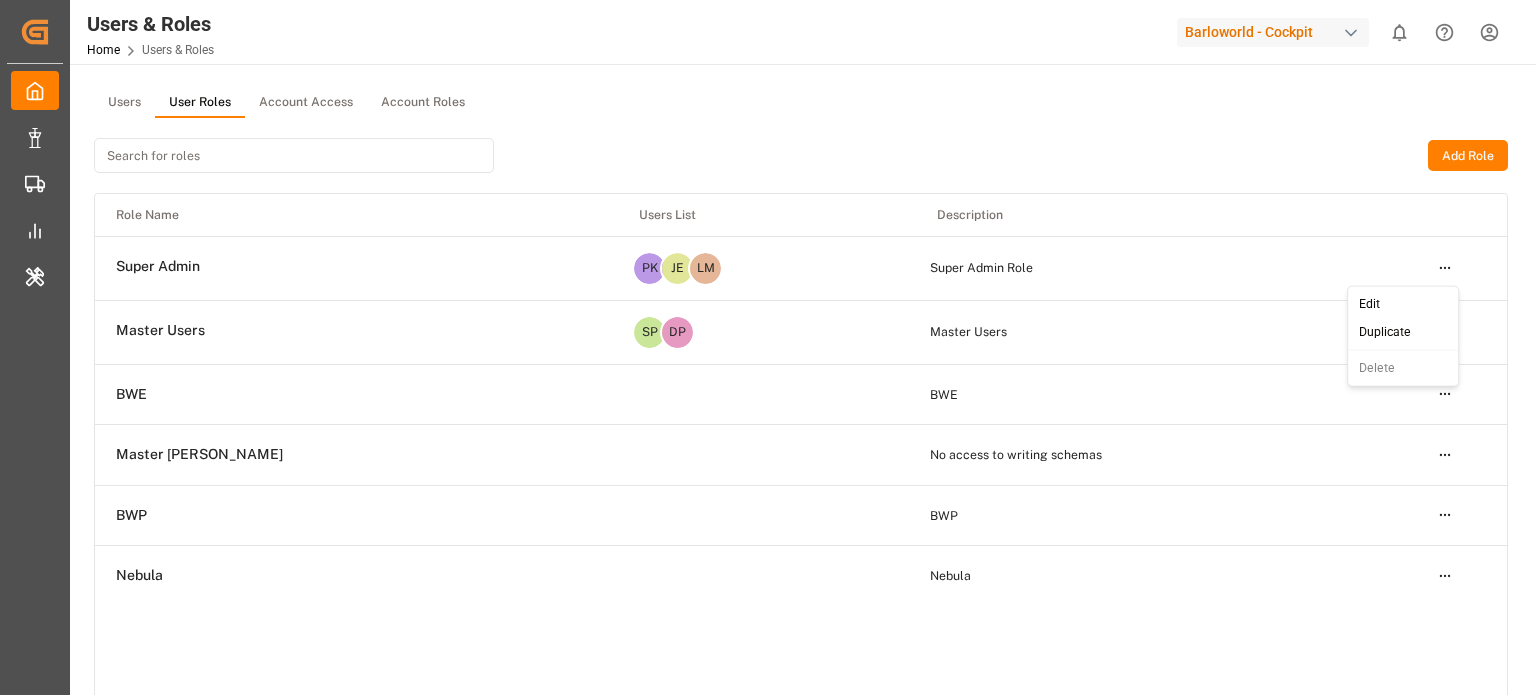 click on "Edit" at bounding box center [1403, 304] 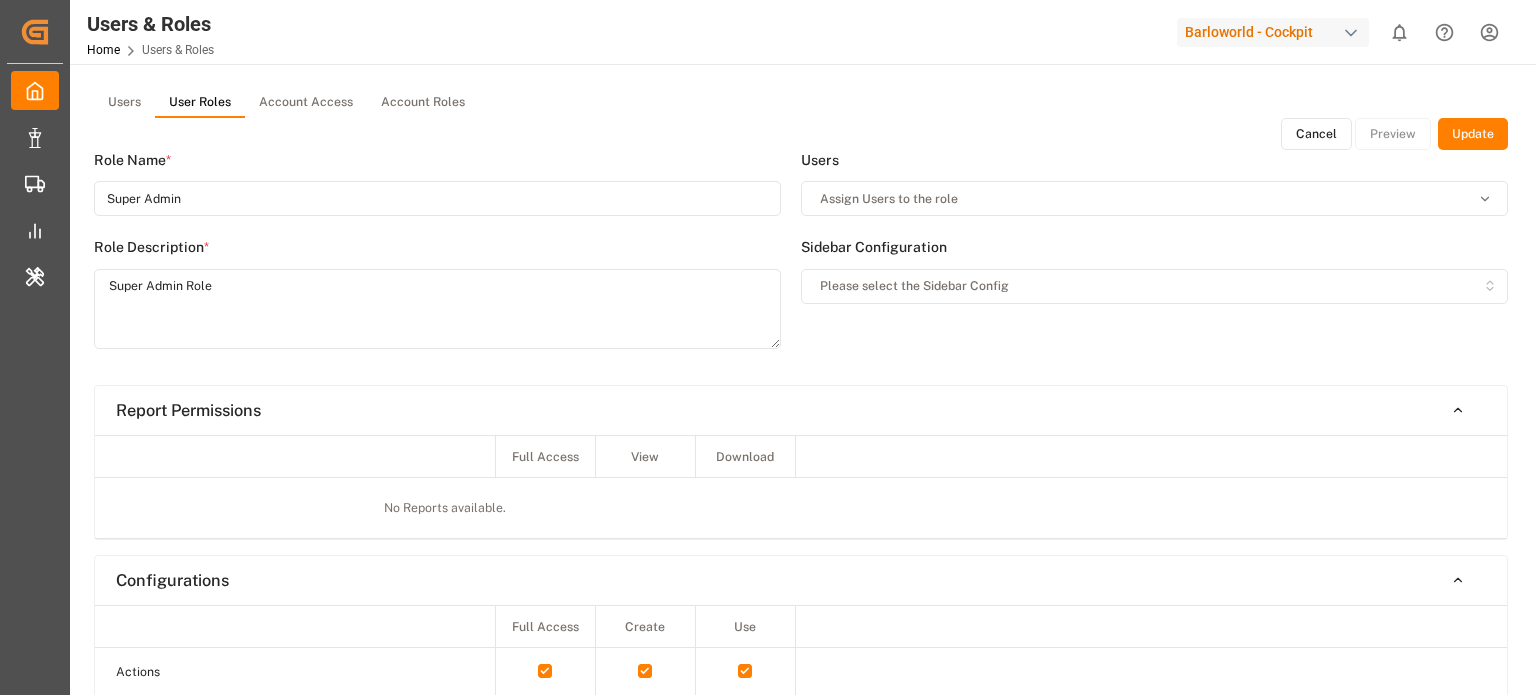 type on "Super Admin" 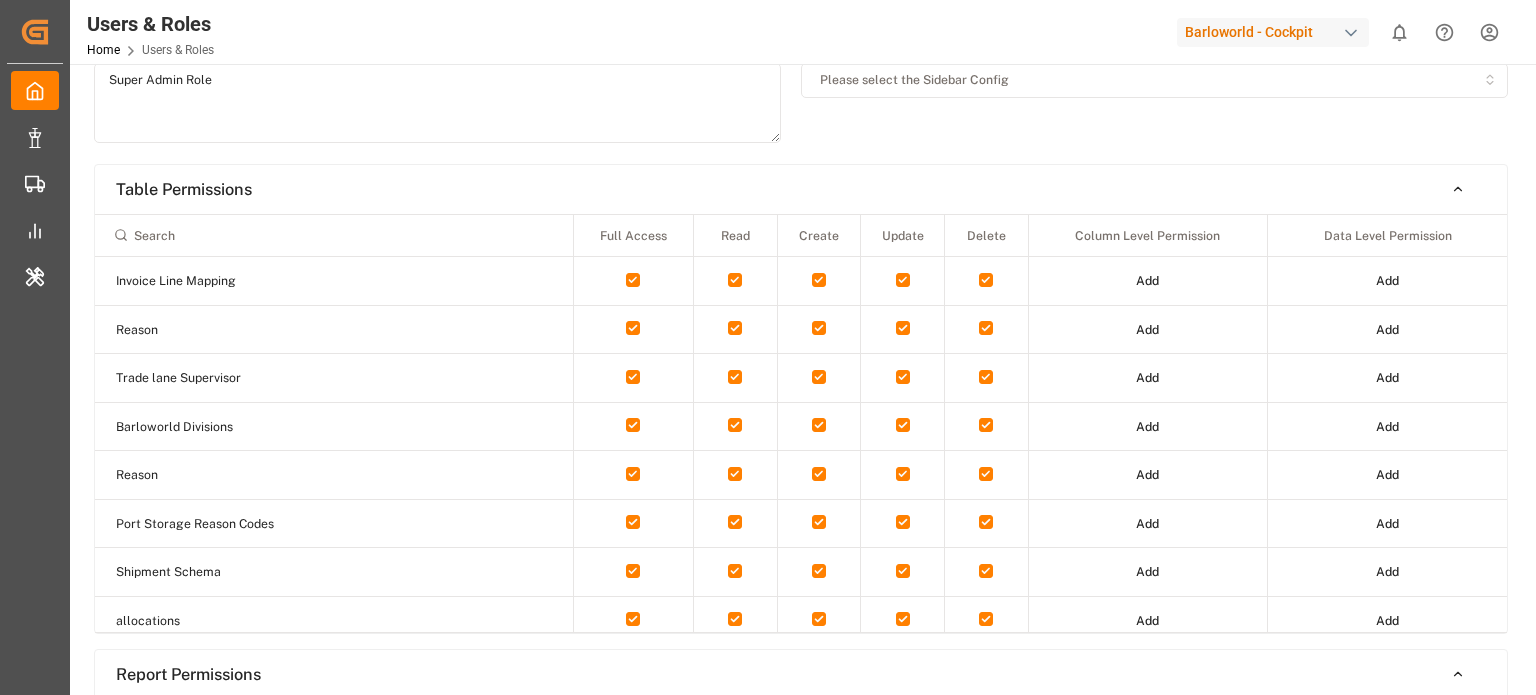 scroll, scrollTop: 211, scrollLeft: 0, axis: vertical 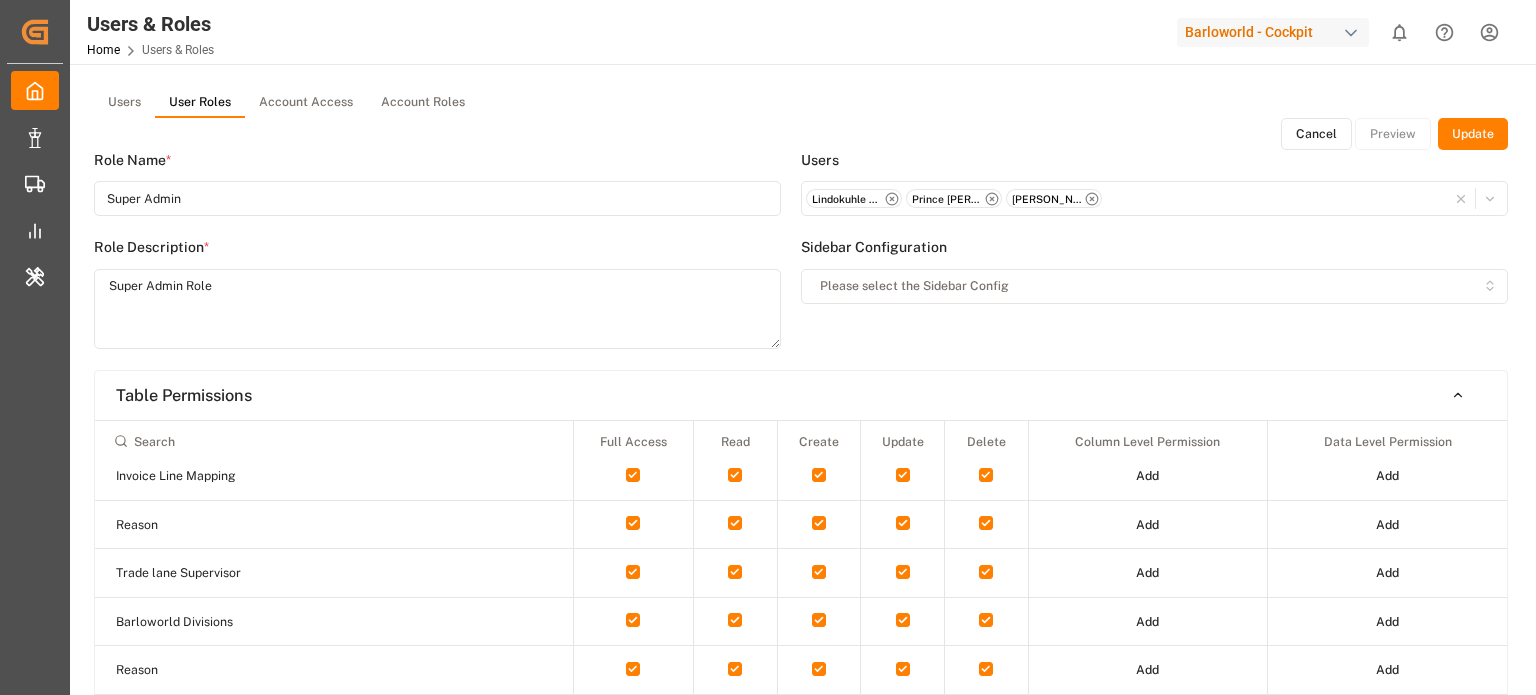 click on "Barloworld - Cockpit" at bounding box center [1273, 32] 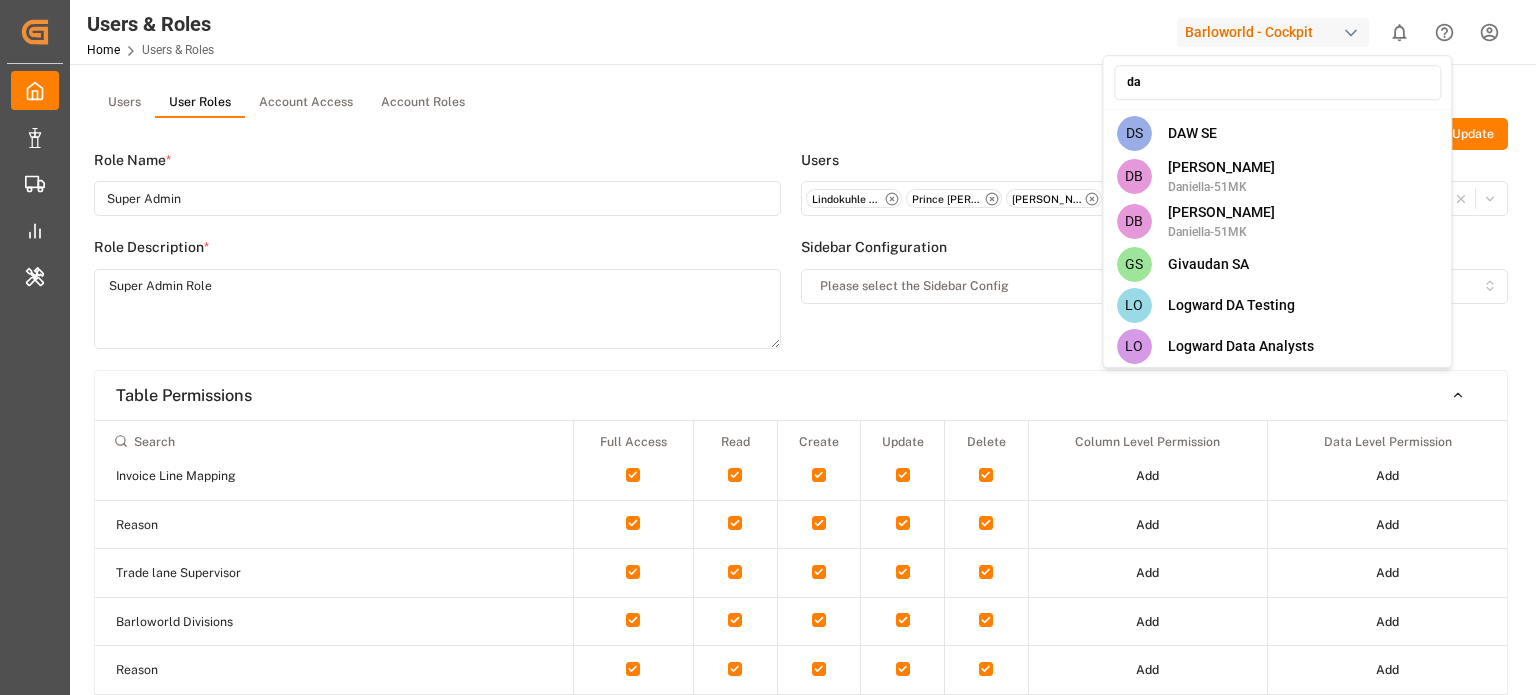type on "d" 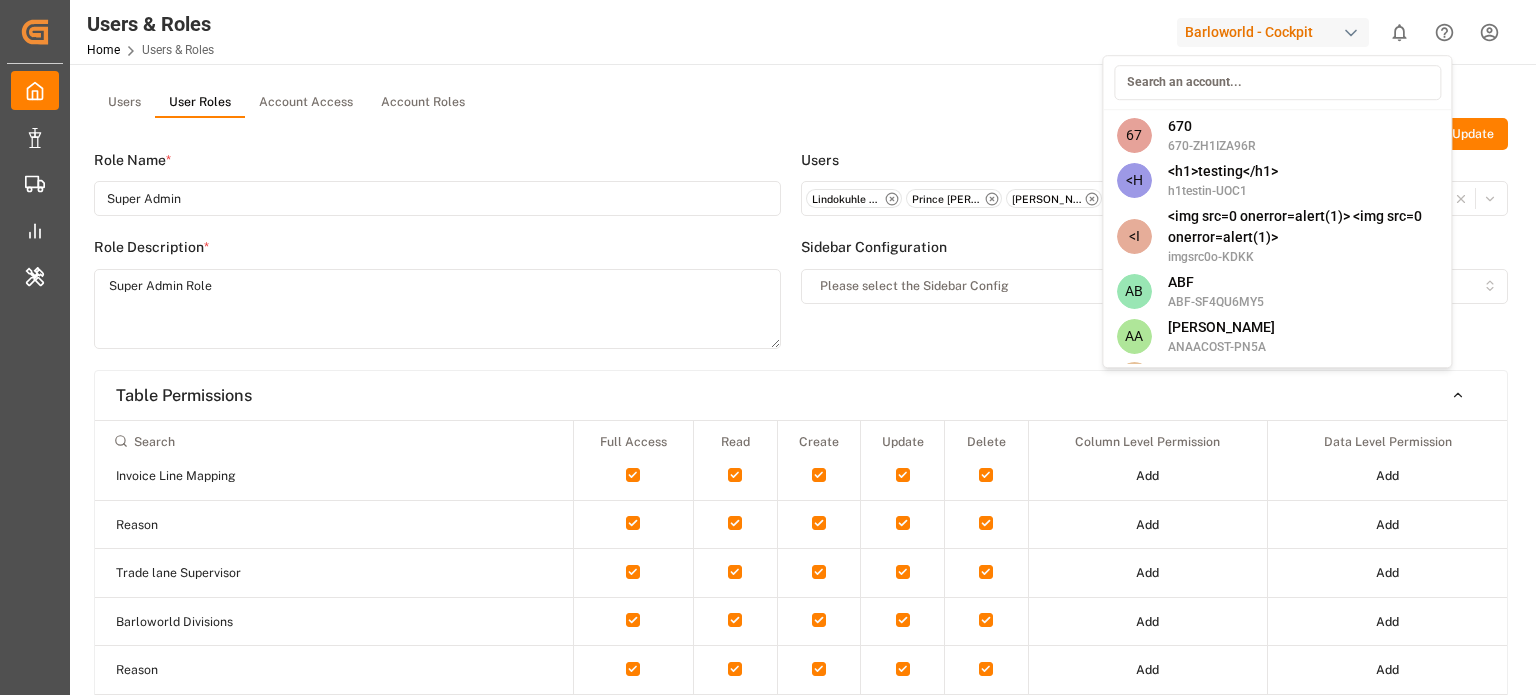 type on "m" 